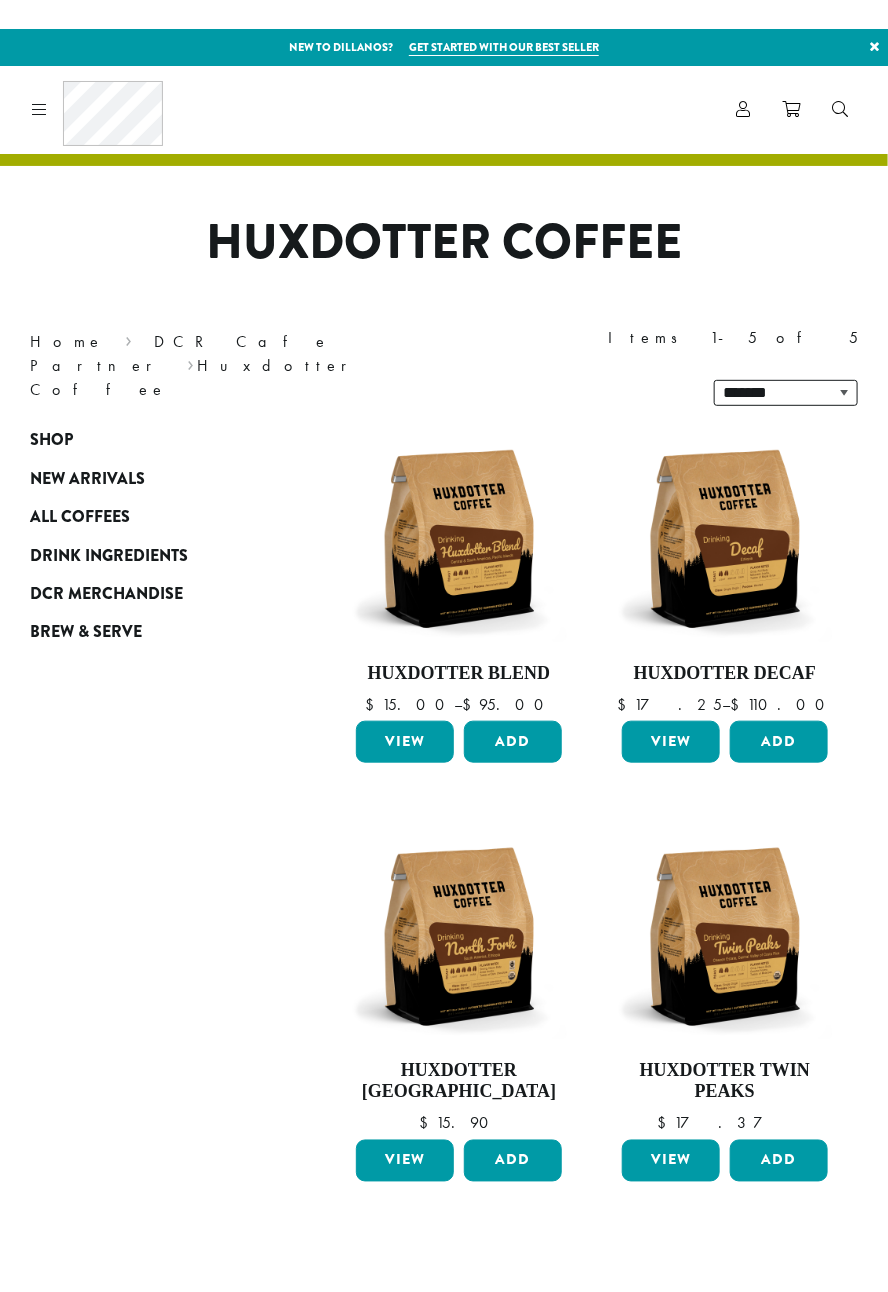 scroll, scrollTop: 46, scrollLeft: 0, axis: vertical 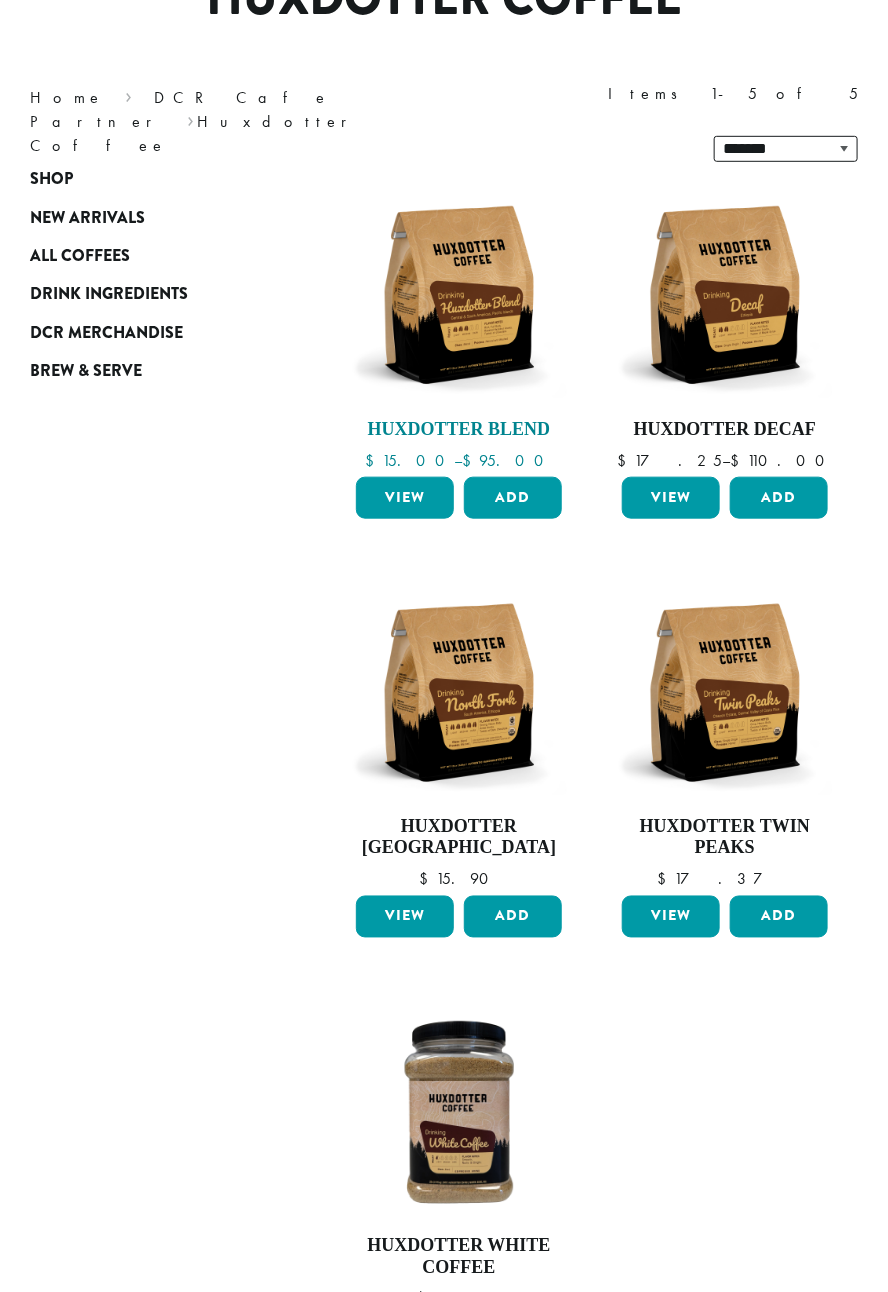 click at bounding box center (459, 295) 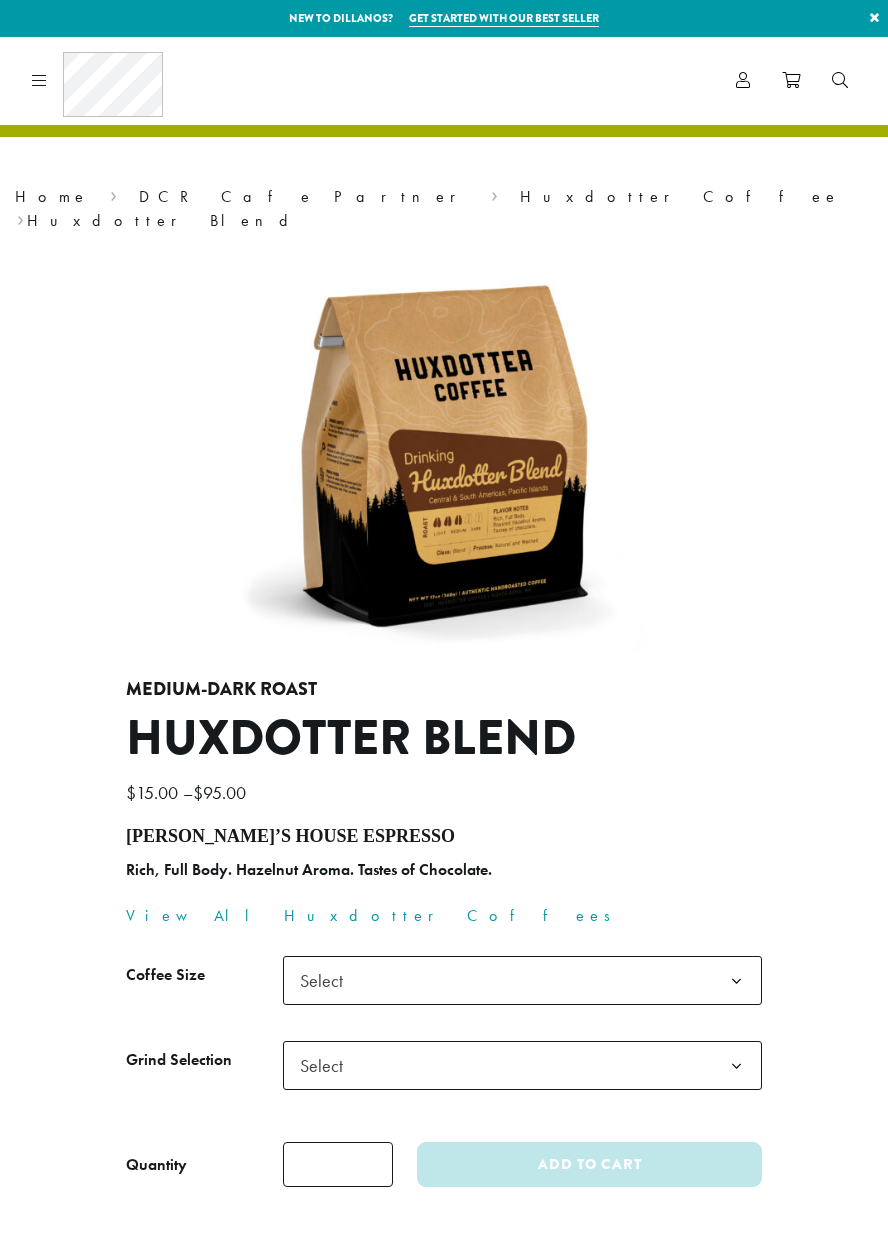 scroll, scrollTop: 0, scrollLeft: 0, axis: both 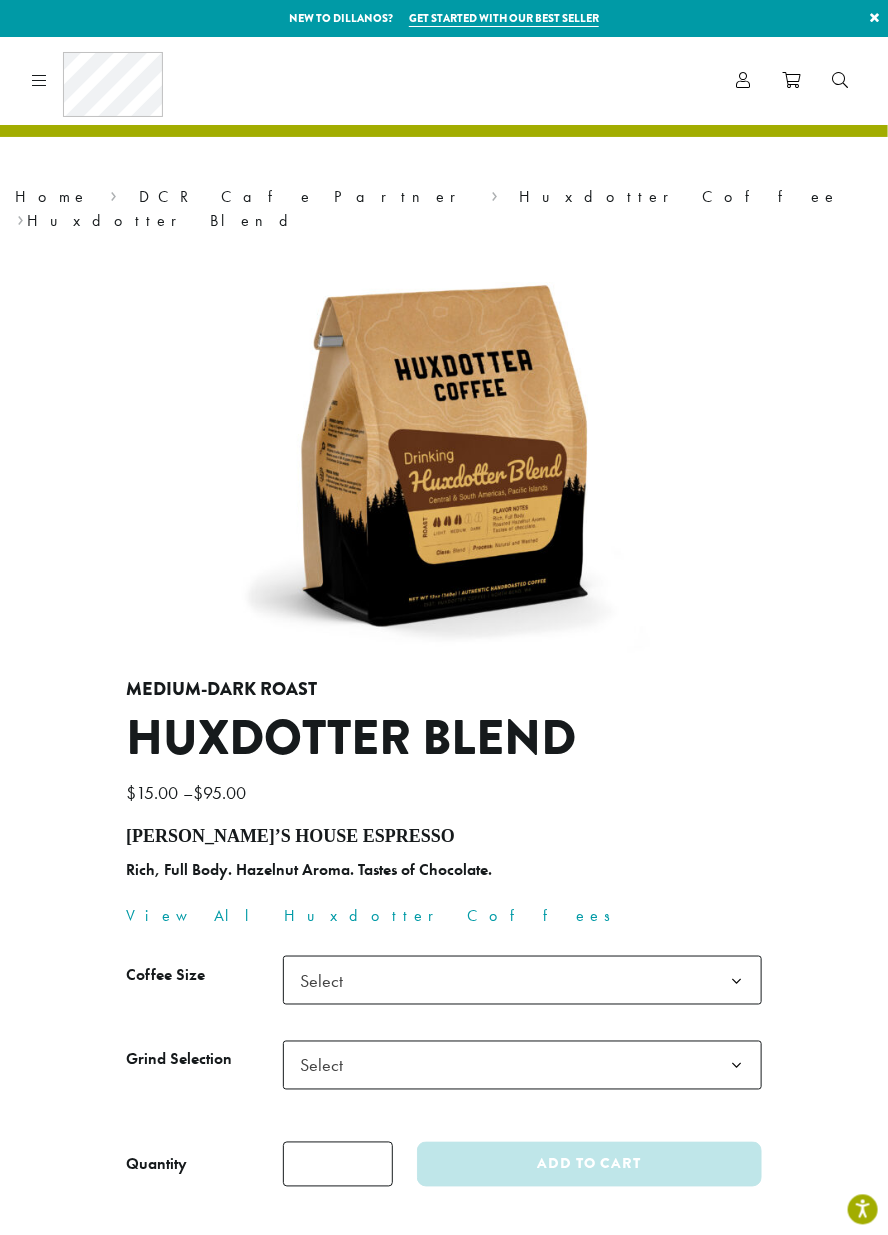 click on "**********" at bounding box center (444, 726) 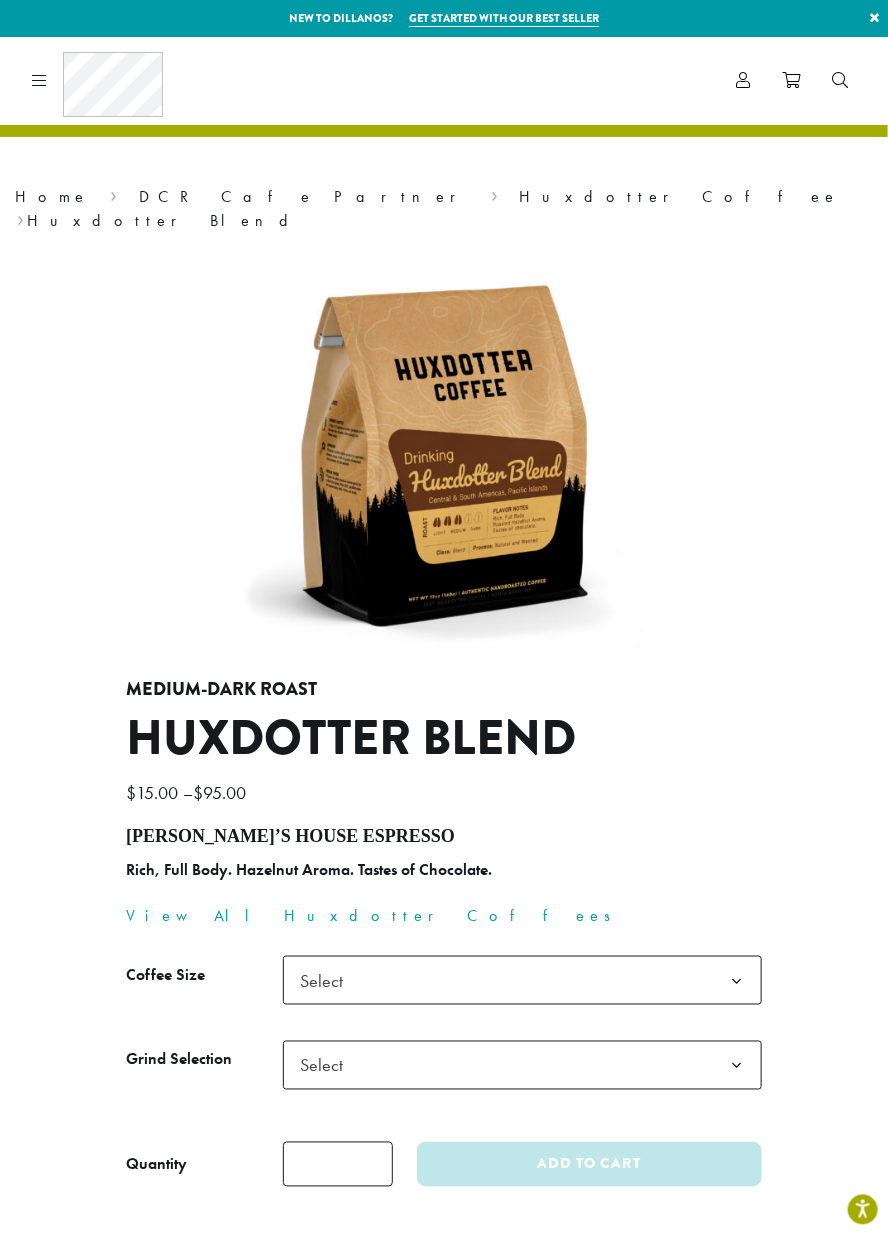 click on "Select" 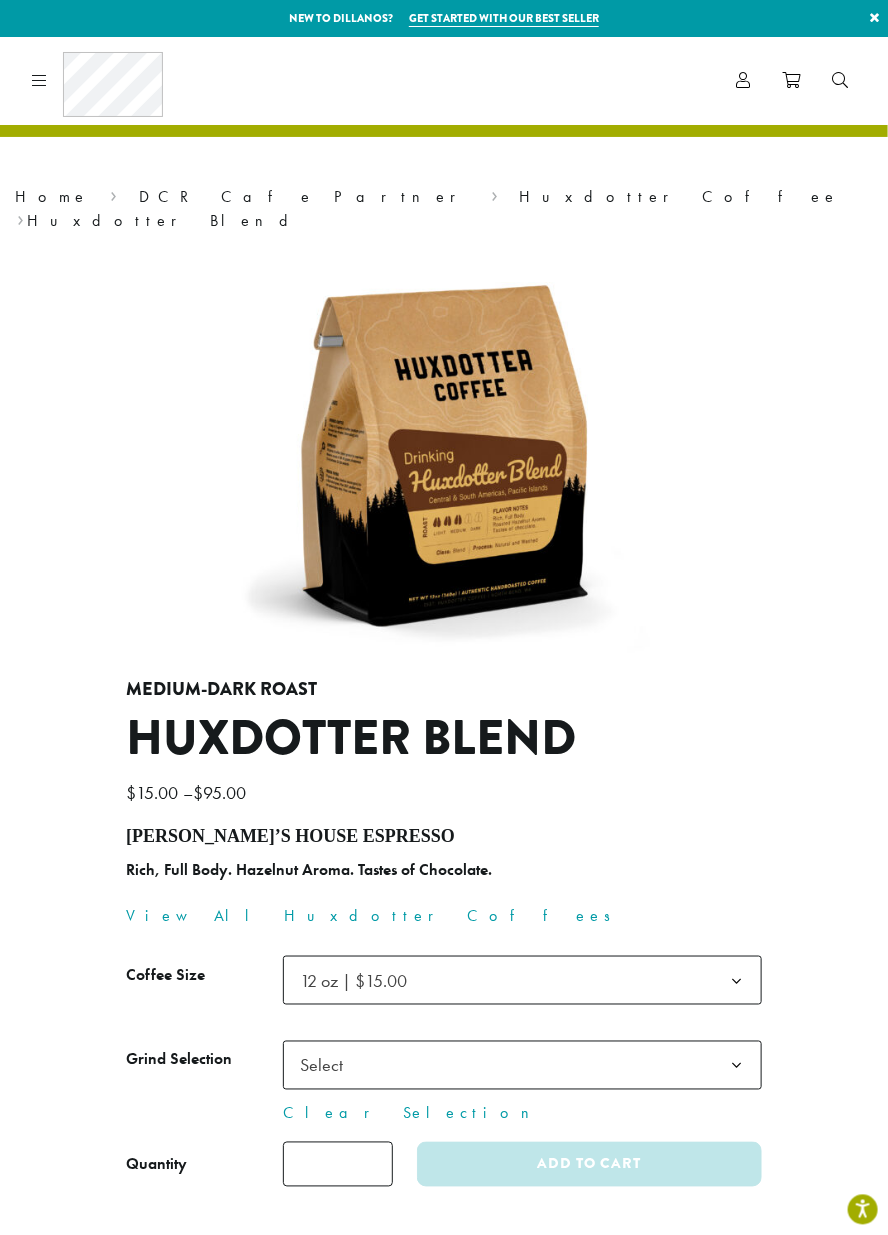 click on "Select" 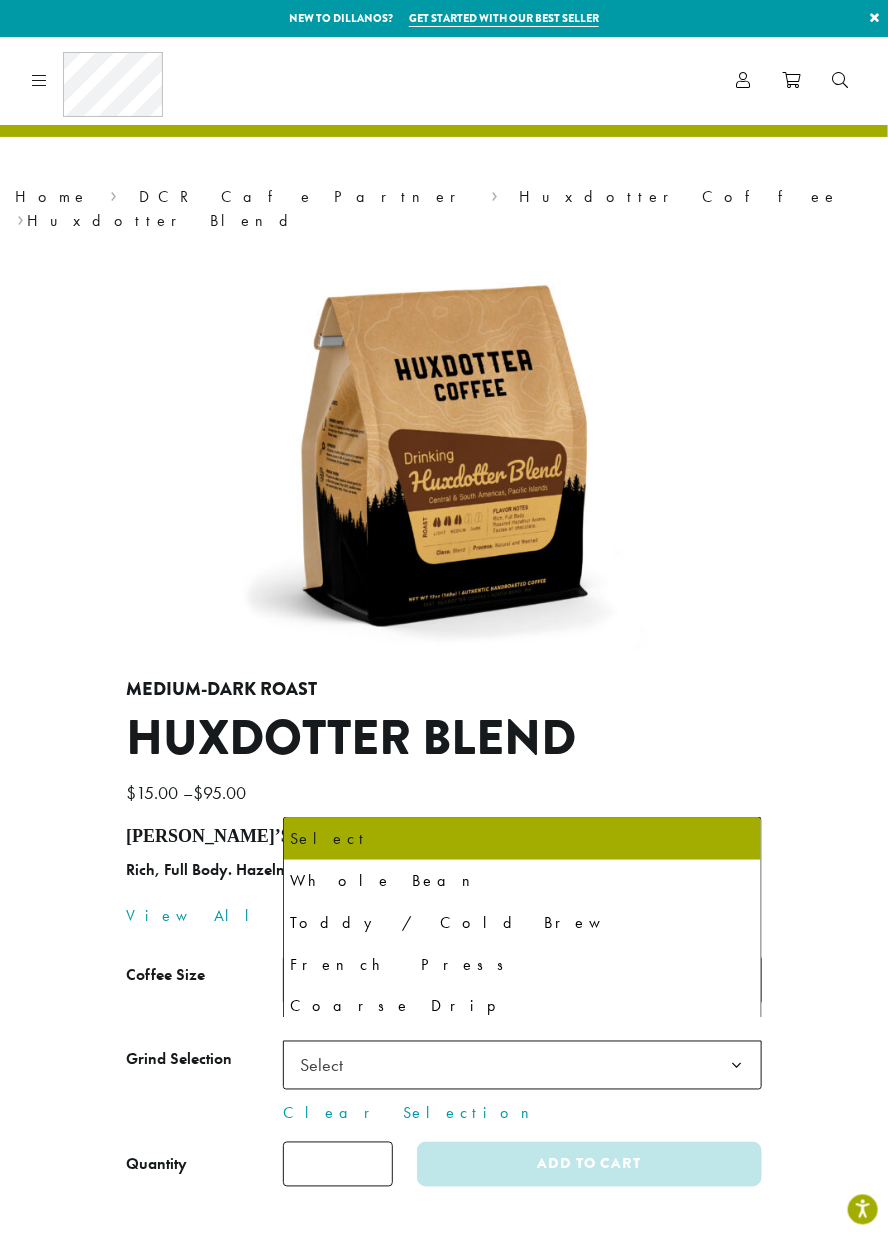 select on "*********" 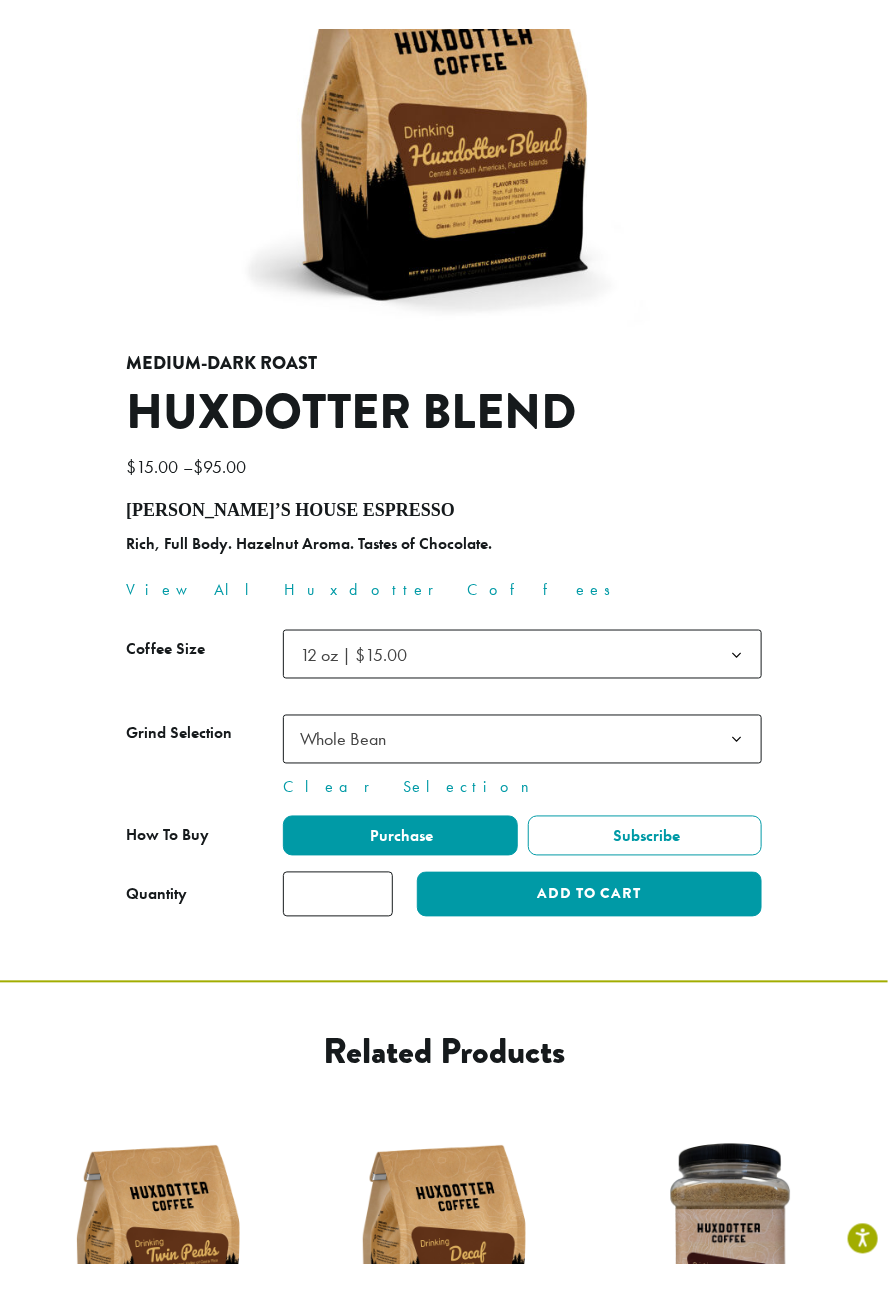scroll, scrollTop: 350, scrollLeft: 0, axis: vertical 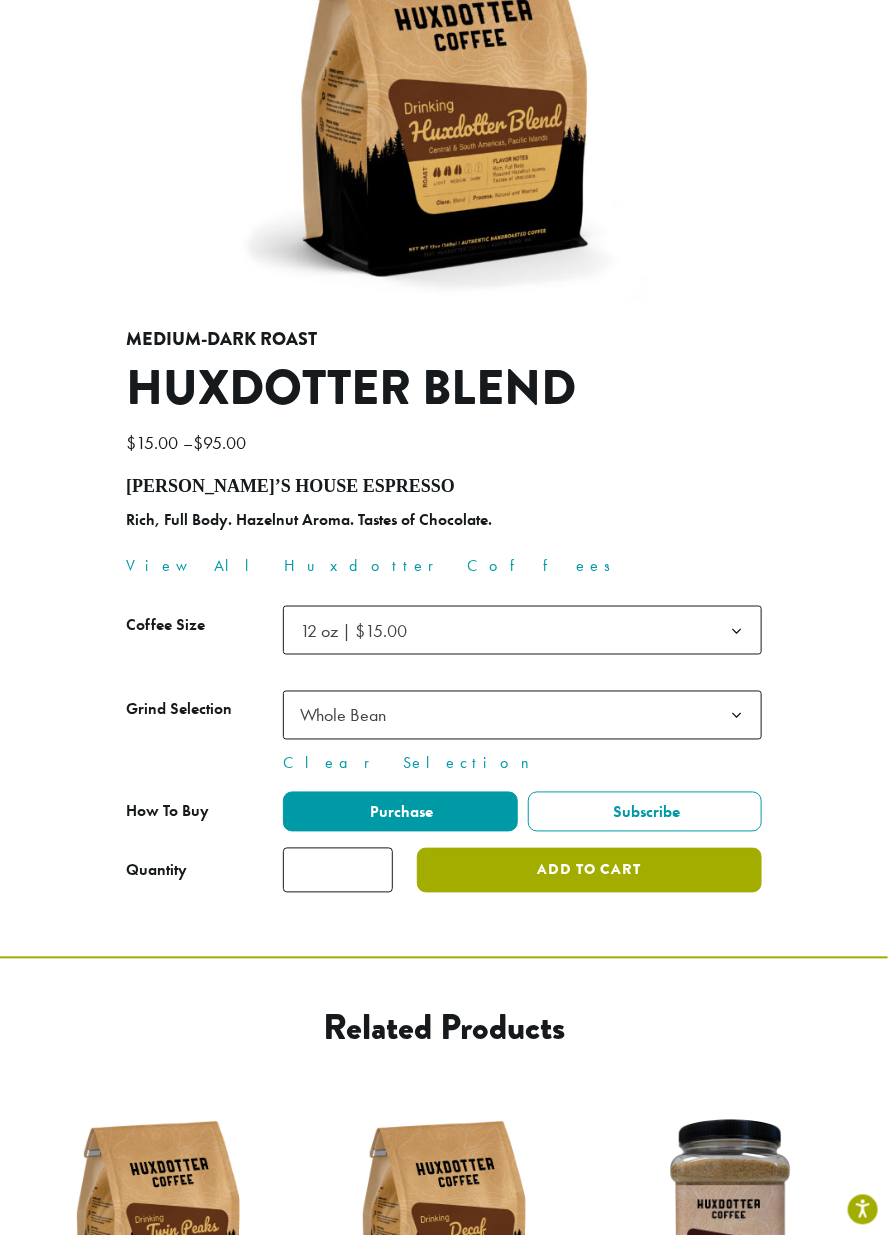 click on "Add to cart" 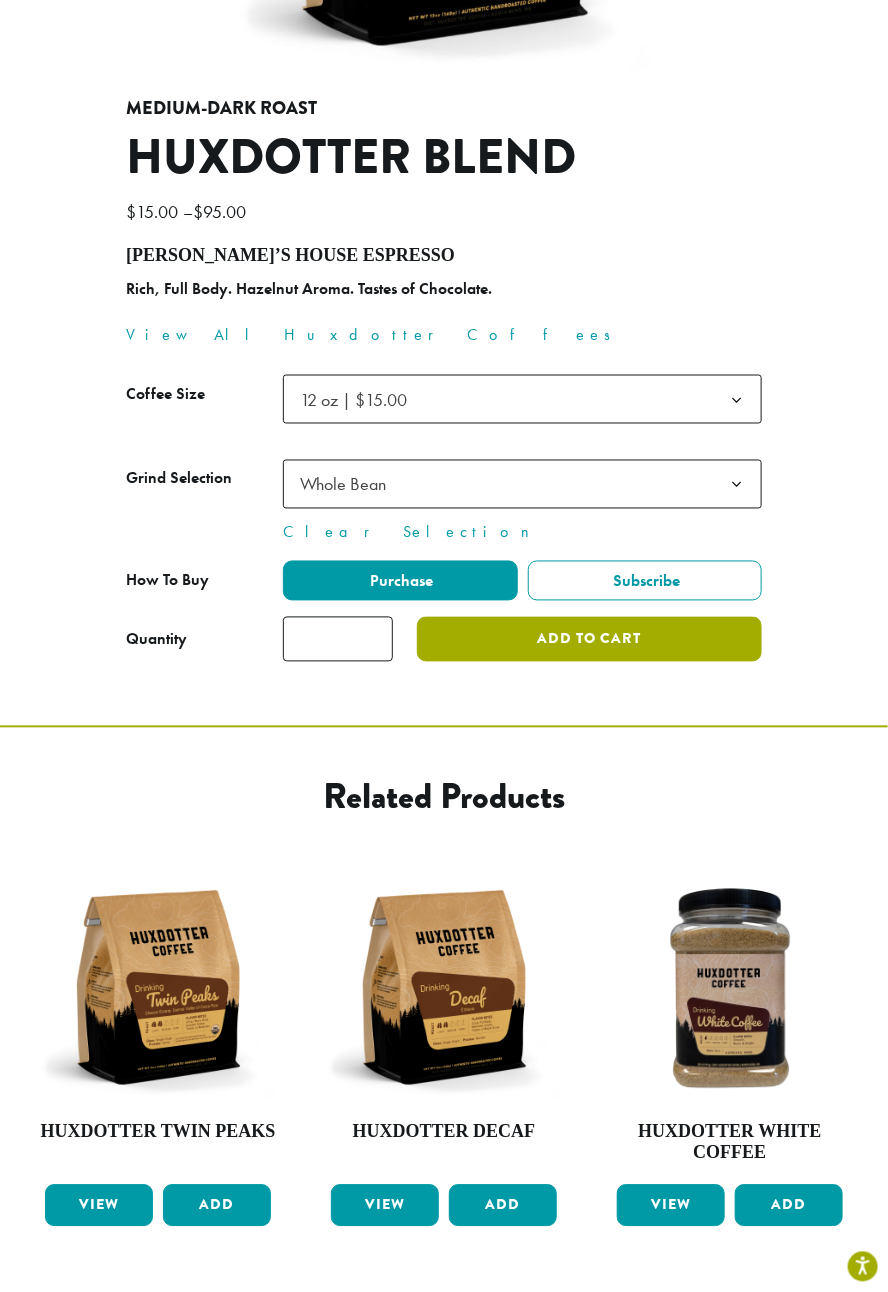 scroll, scrollTop: 596, scrollLeft: 0, axis: vertical 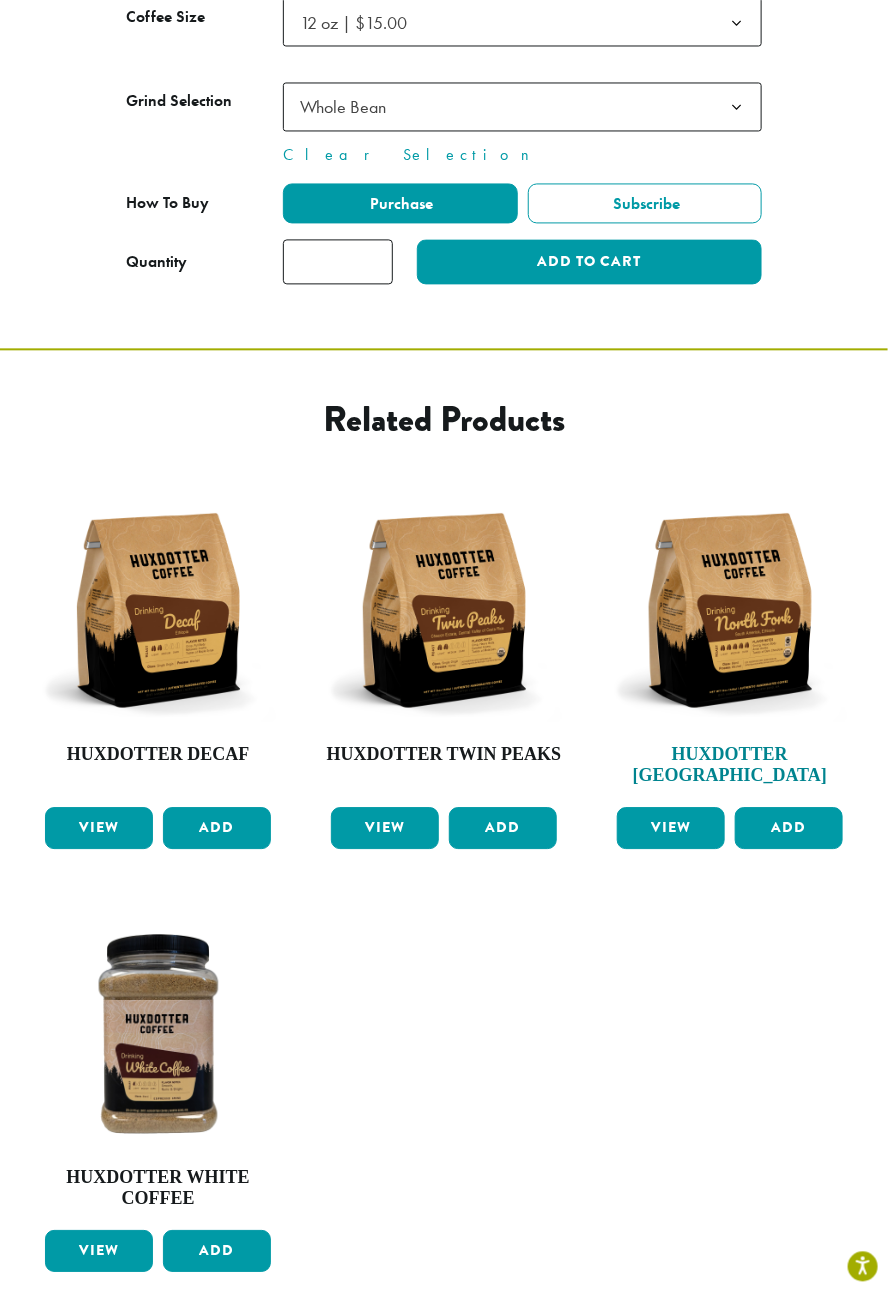 click at bounding box center [730, 611] 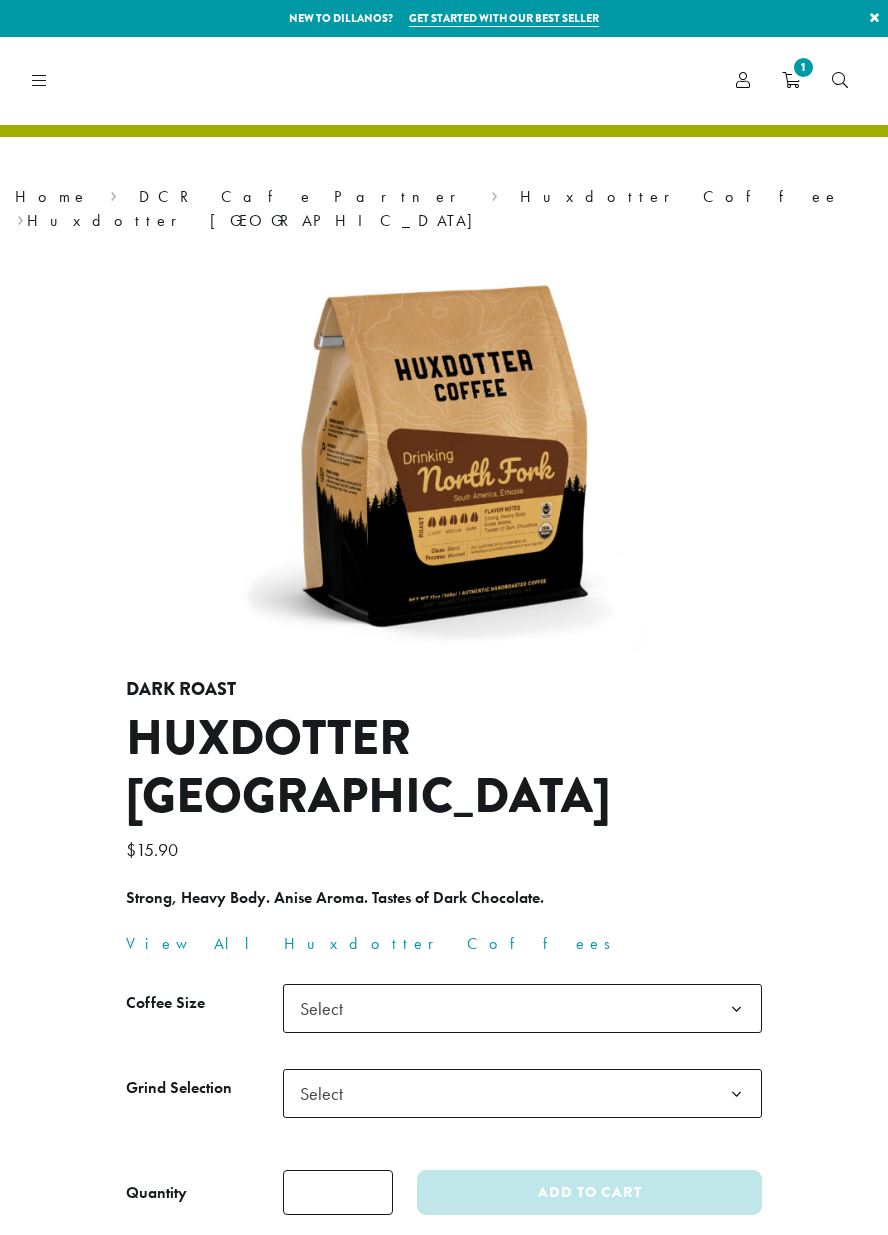 scroll, scrollTop: 0, scrollLeft: 0, axis: both 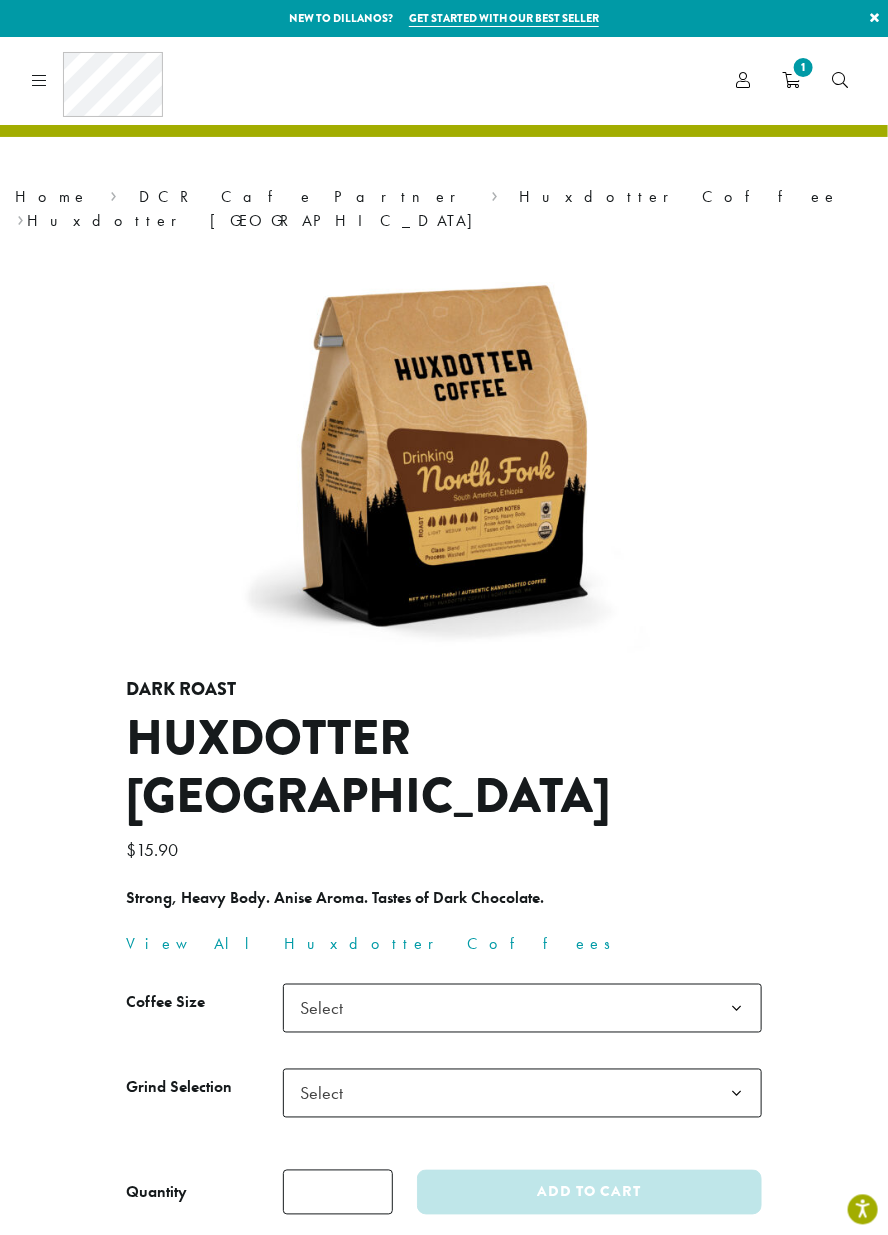 click on "Select" 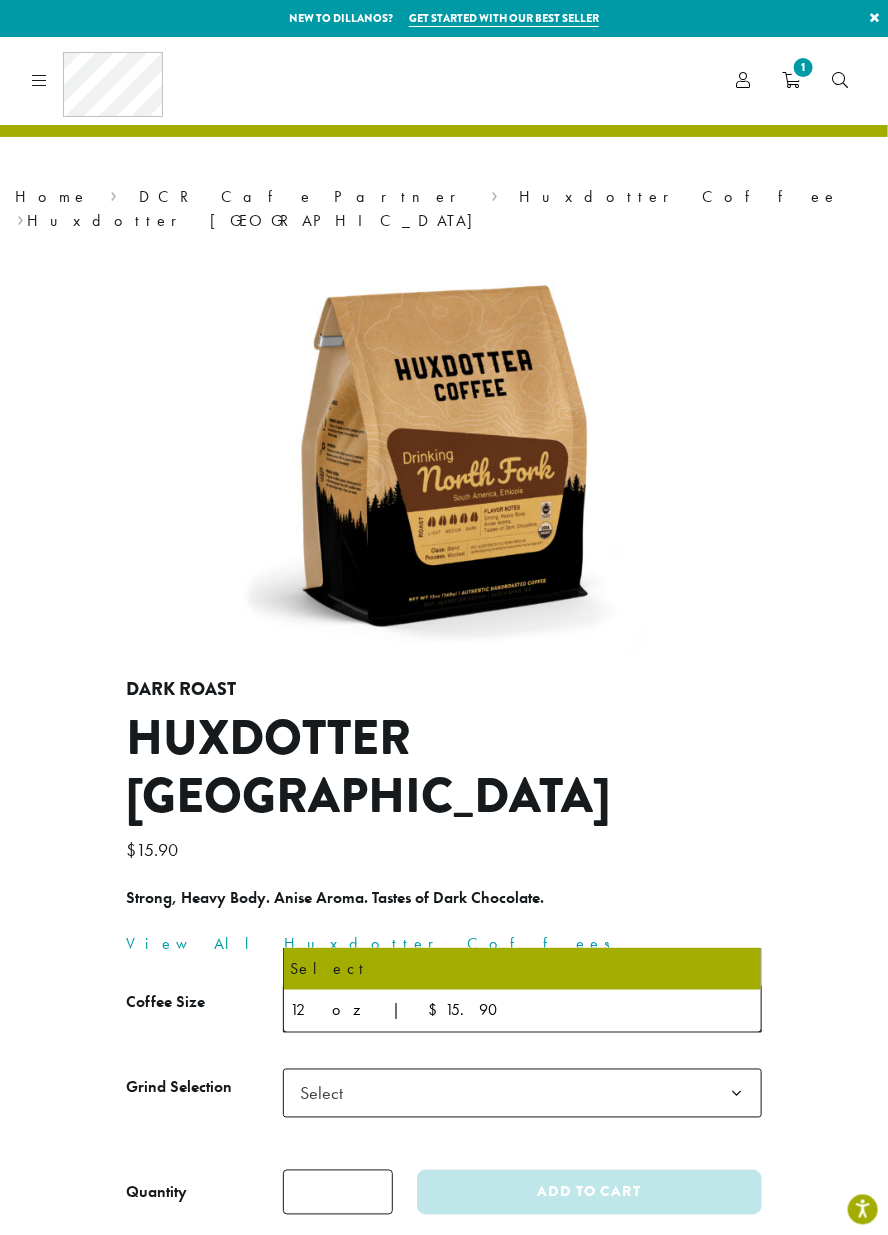 select on "*********" 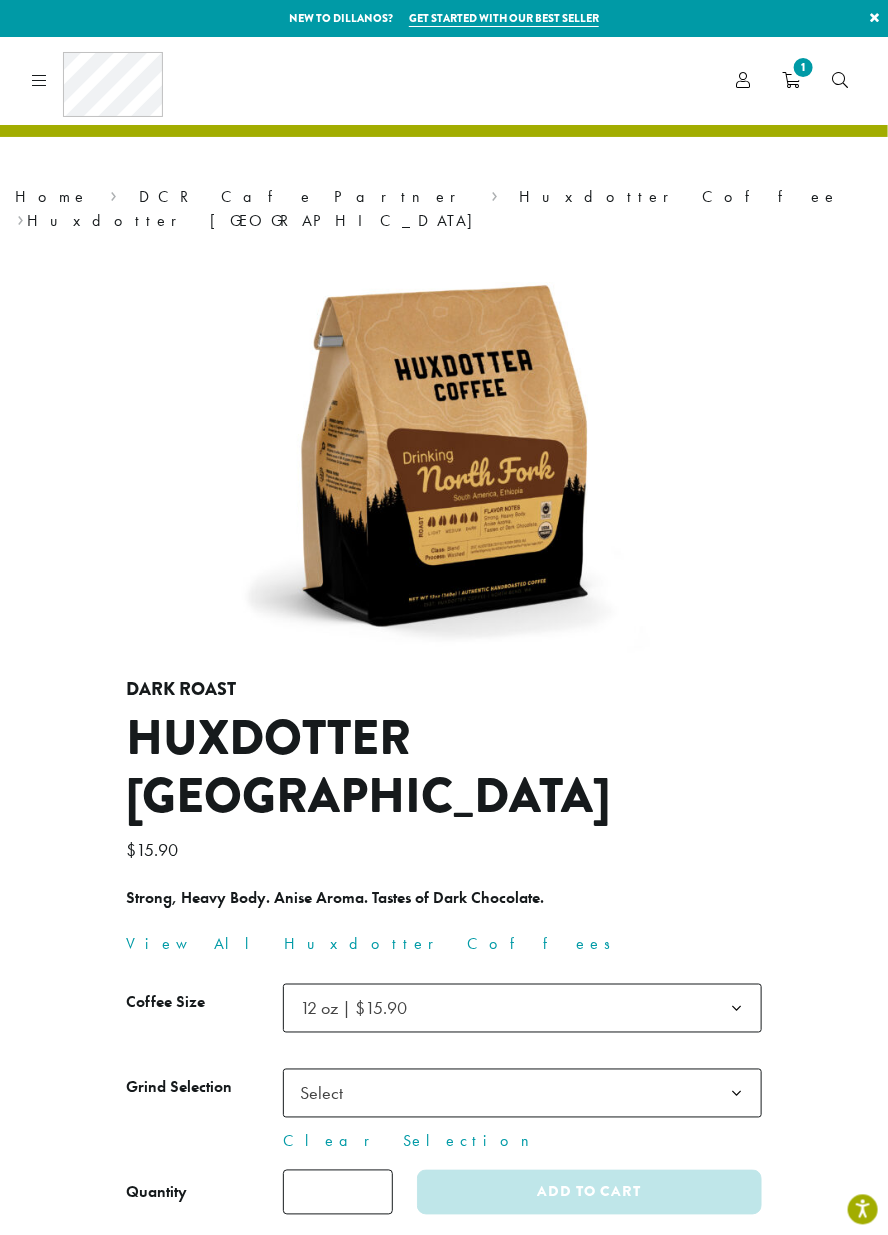 click on "Select" 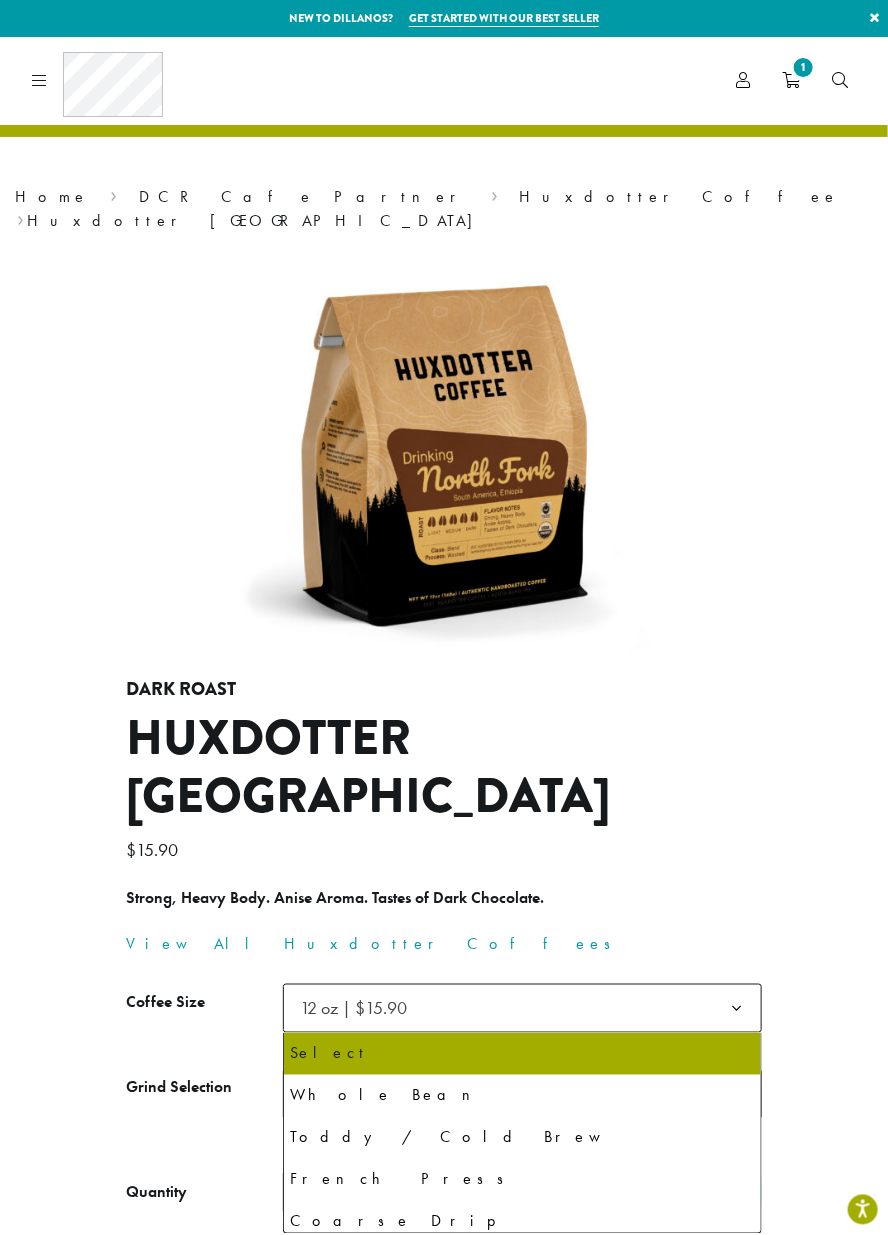 select on "**********" 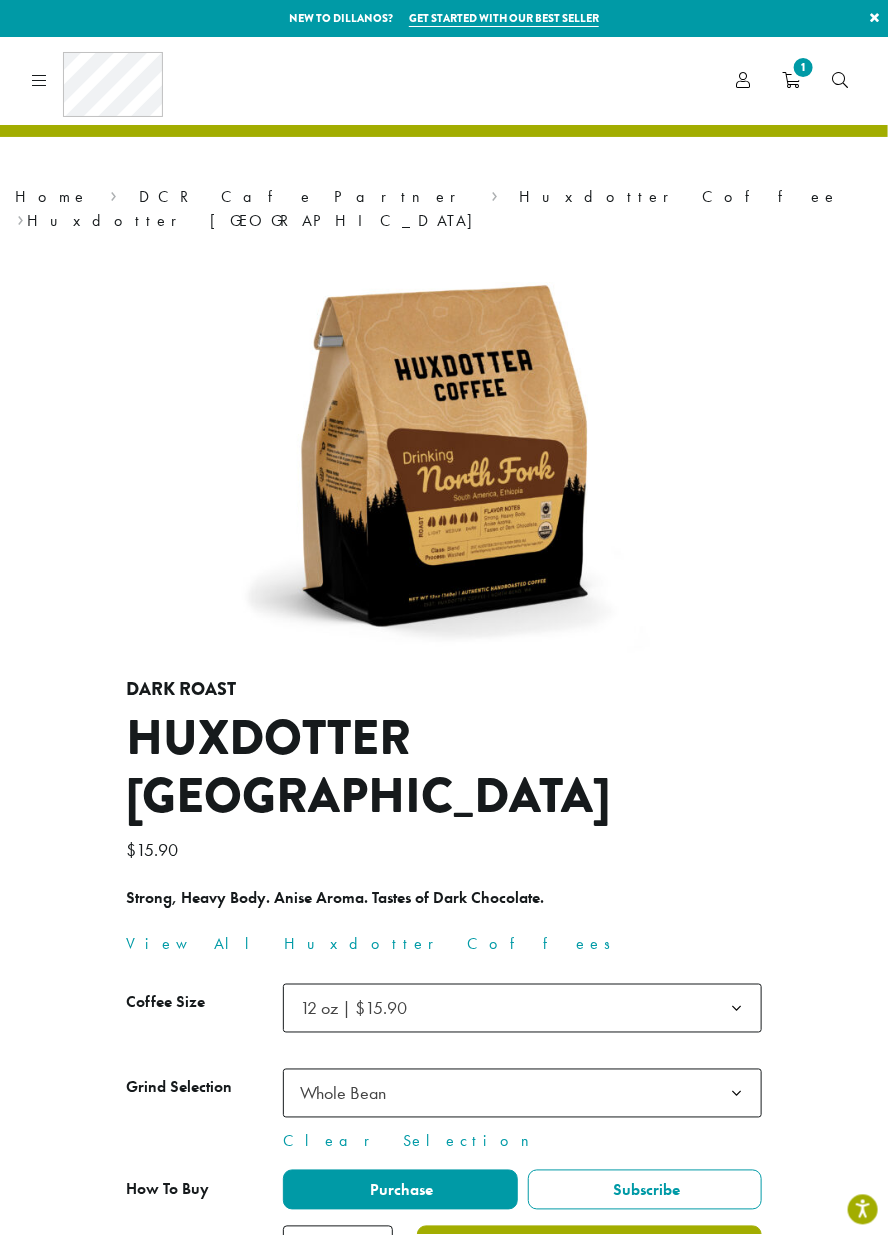click on "Add to cart" 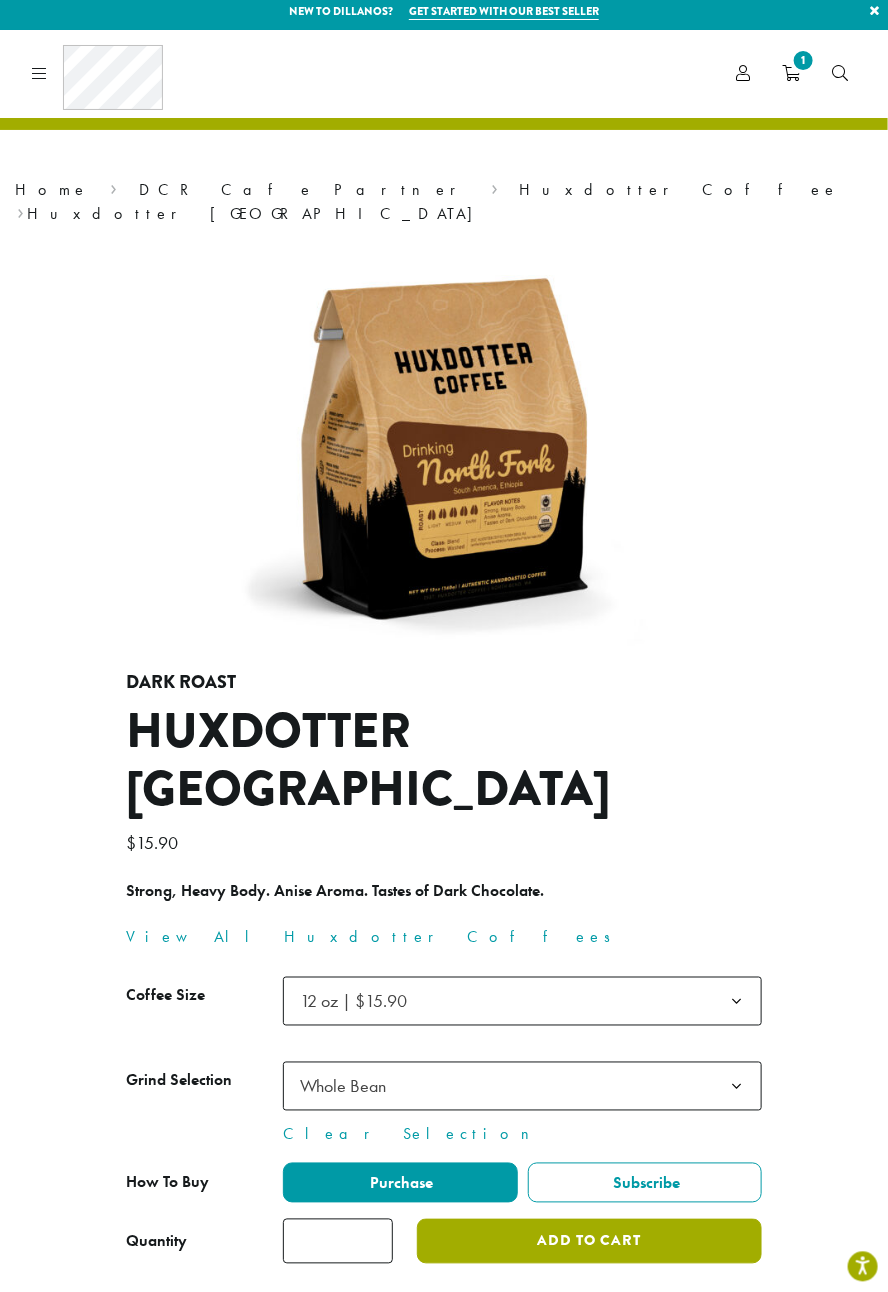 scroll, scrollTop: 27, scrollLeft: 0, axis: vertical 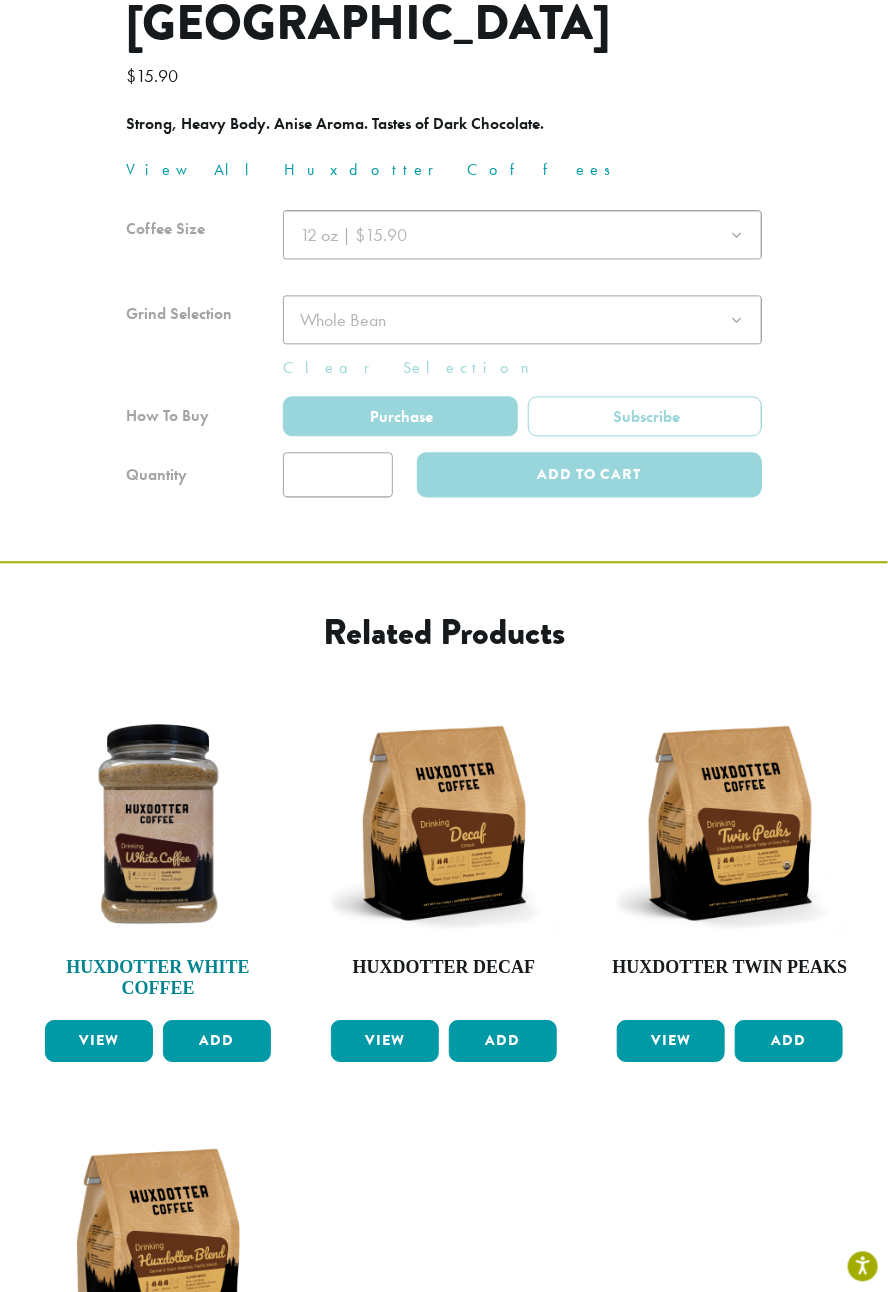 click at bounding box center [158, 824] 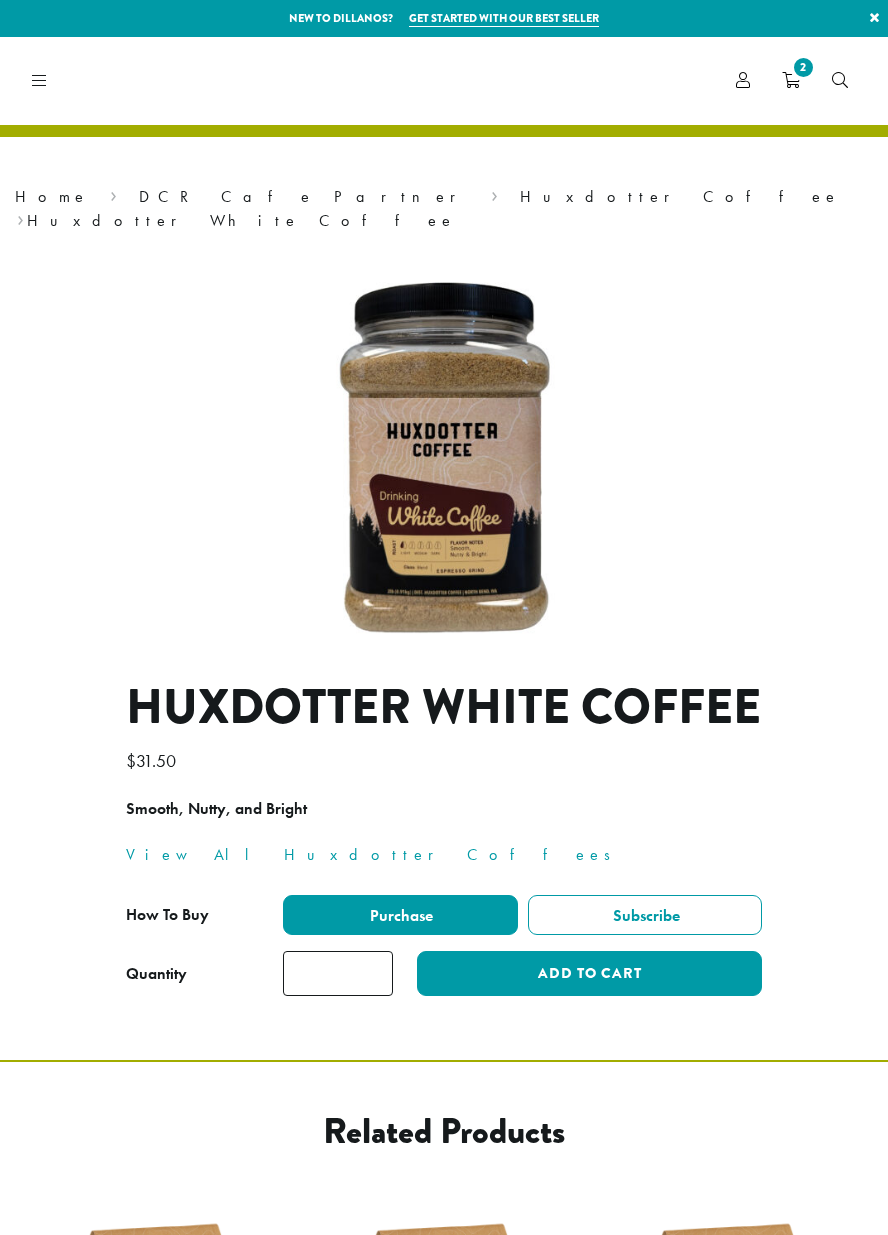 scroll, scrollTop: 0, scrollLeft: 0, axis: both 